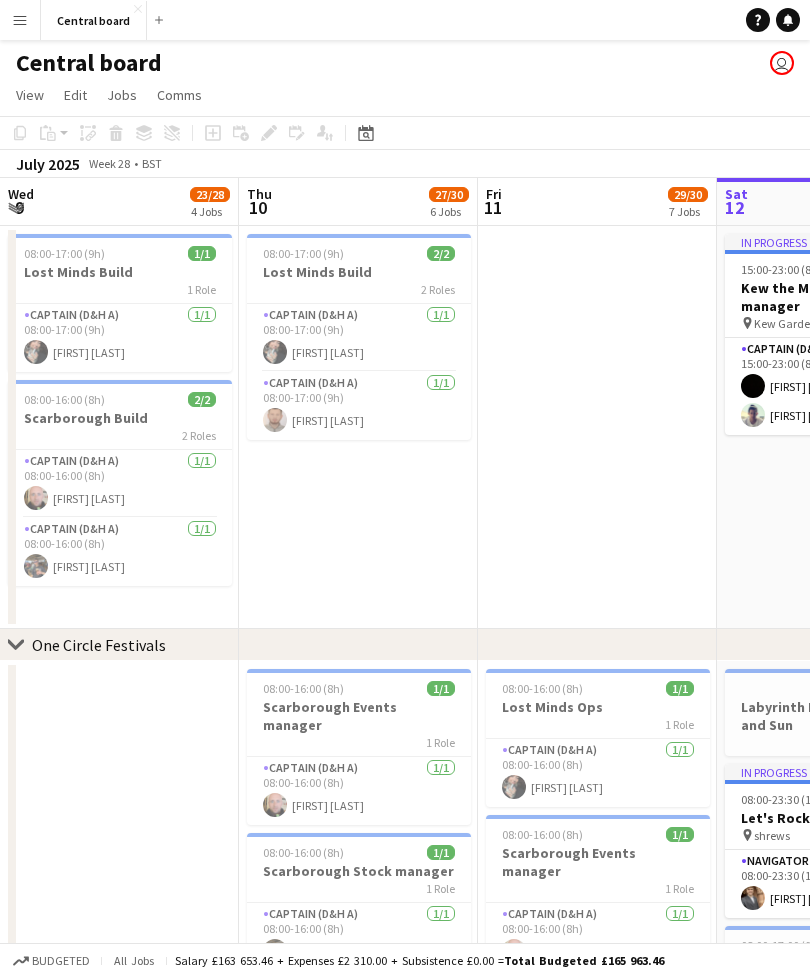 scroll, scrollTop: 0, scrollLeft: 0, axis: both 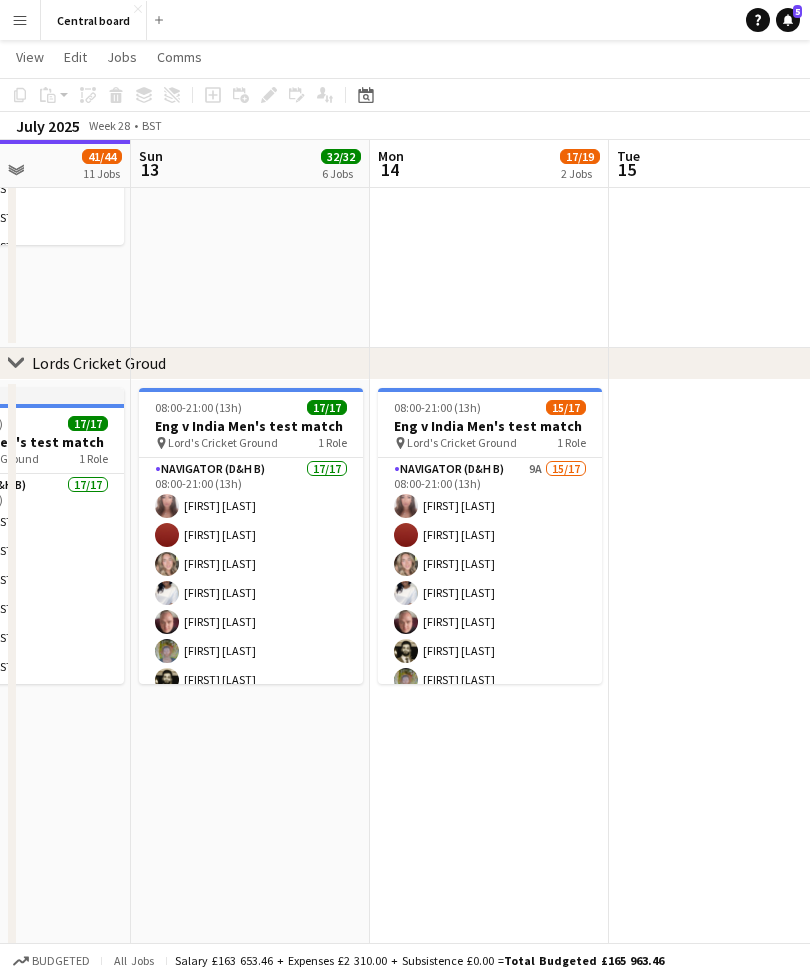 click on "Eng v India Men's test match" at bounding box center [490, 426] 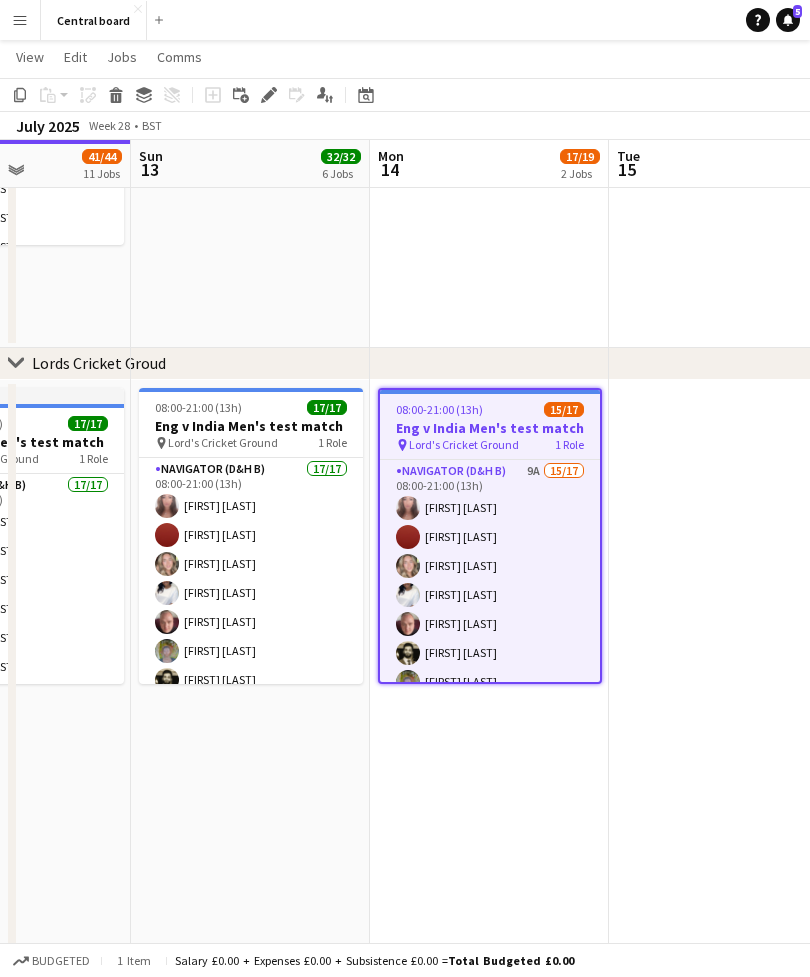 click on "Edit" 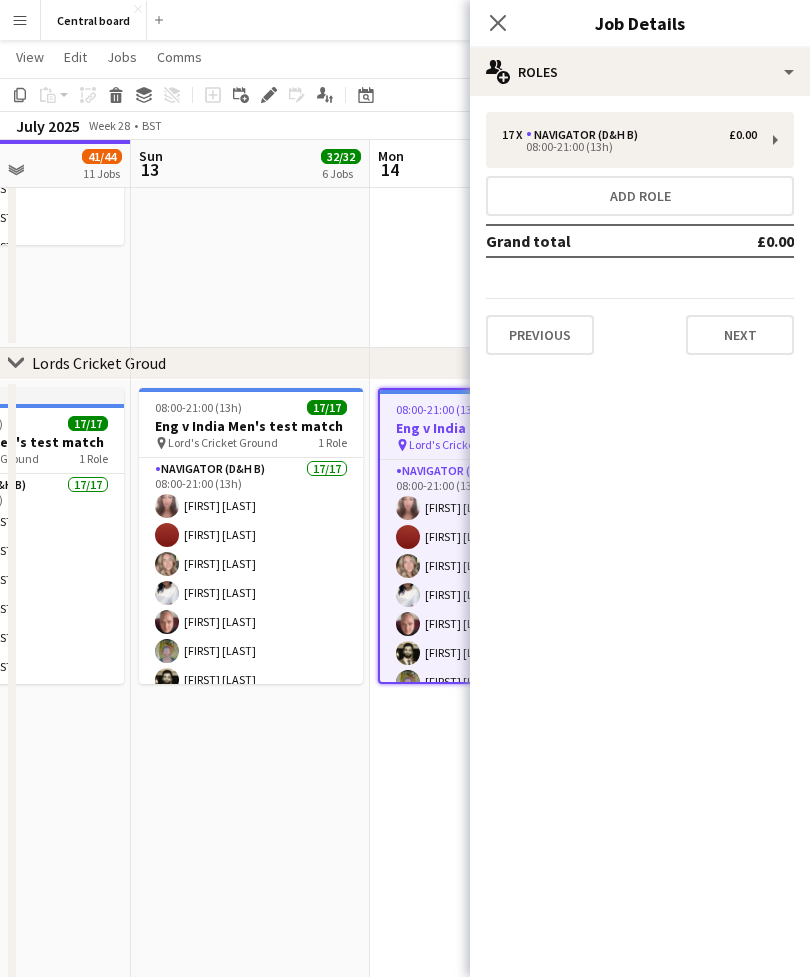 click on "[TIME]-[TIME] ([TIME])    [NUMBER]/[NUMBER]   [EVENT]   [NUMBER] [ROLE]   [NUMBER]/[NUMBER]   [TIME]-[TIME] ([TIME])
[FIRST] [LAST]  [ROLE]   [NUMBER]/[NUMBER]   [TIME]-[TIME] ([TIME])
[FIRST] [LAST]" at bounding box center [489, -612] 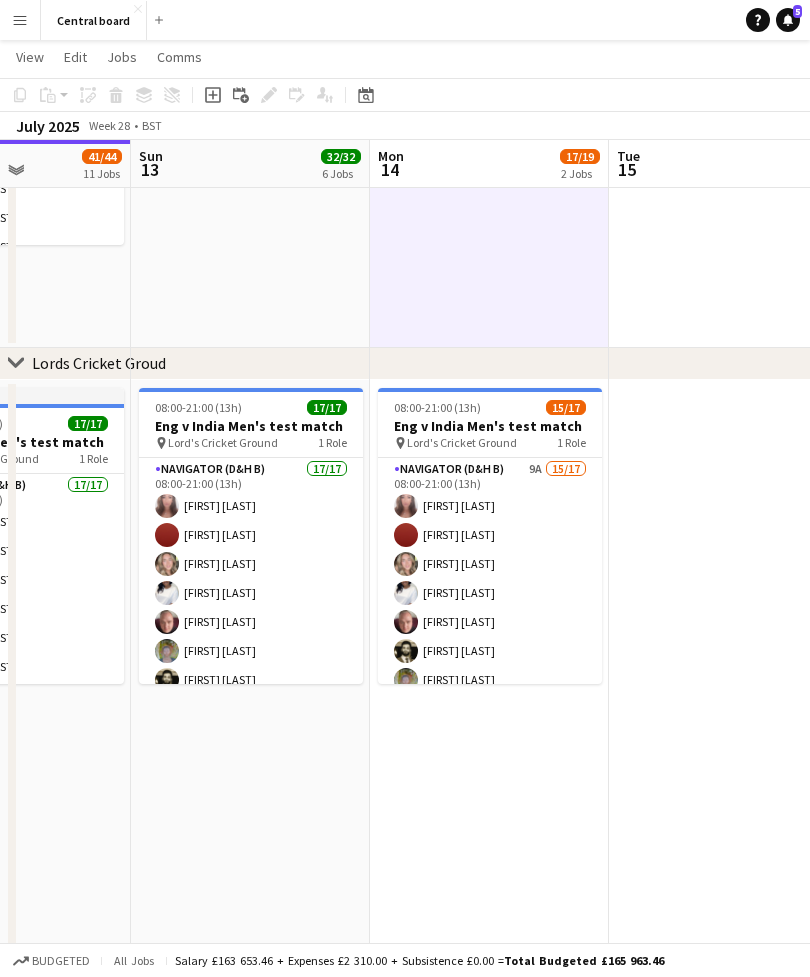 click on "[ROLE] ([ID])   [NUMBER]A   [NUMBER]/[NUMBER]   [TIME]-[TIME] ([TIME])
[FIRST] [LAST] [FIRST] [LAST] [FIRST] [LAST] [FIRST] [LAST] [FIRST] [LAST] [FIRST] [LAST] [FIRST] [LAST] [FIRST] [LAST] [FIRST] [LAST] [FIRST] [LAST] [FIRST] [LAST] [FIRST] [LAST] [FIRST] [LAST] [FIRST] [LAST]
single-neutral-actions
single-neutral-actions" at bounding box center (490, 724) 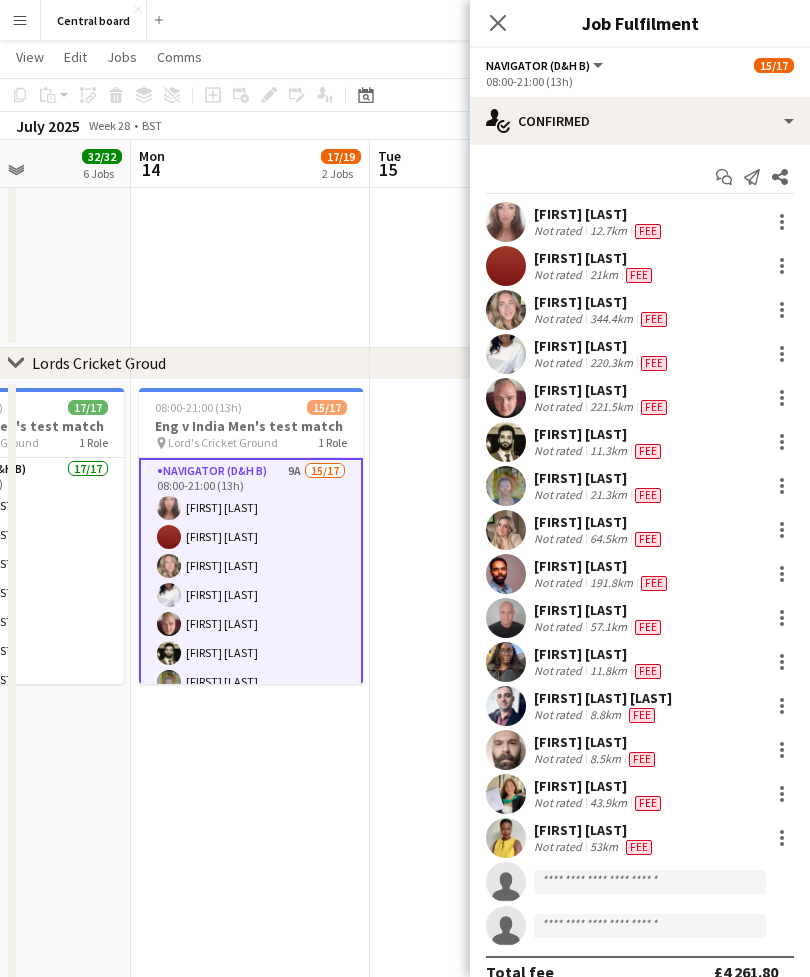 click 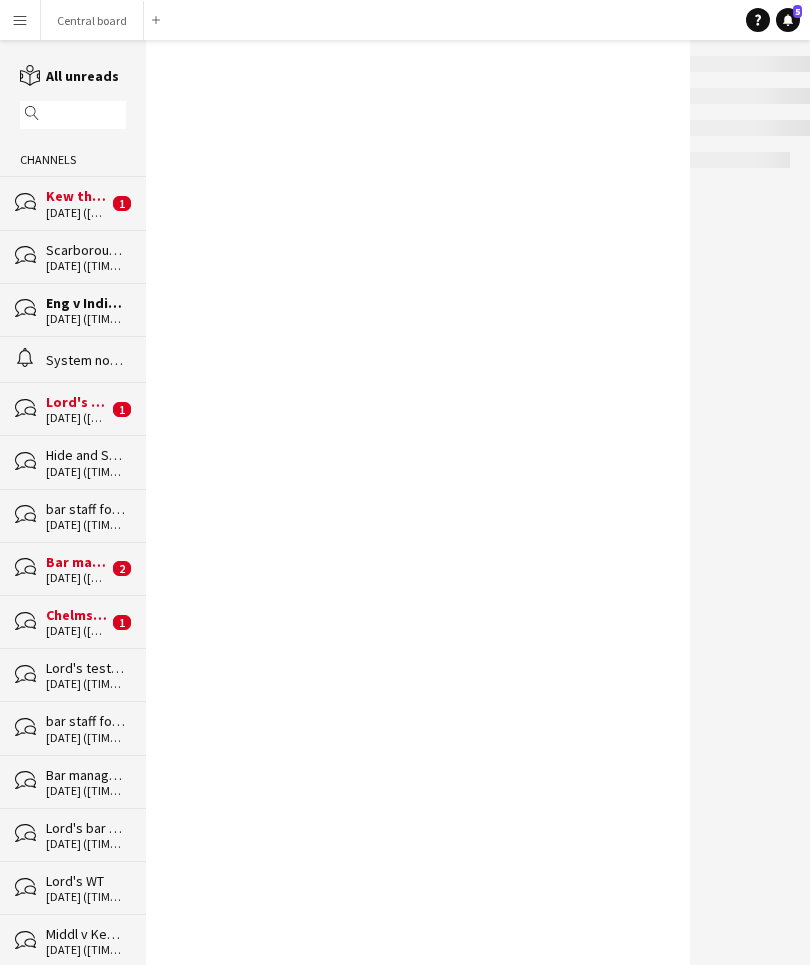 scroll, scrollTop: 0, scrollLeft: 0, axis: both 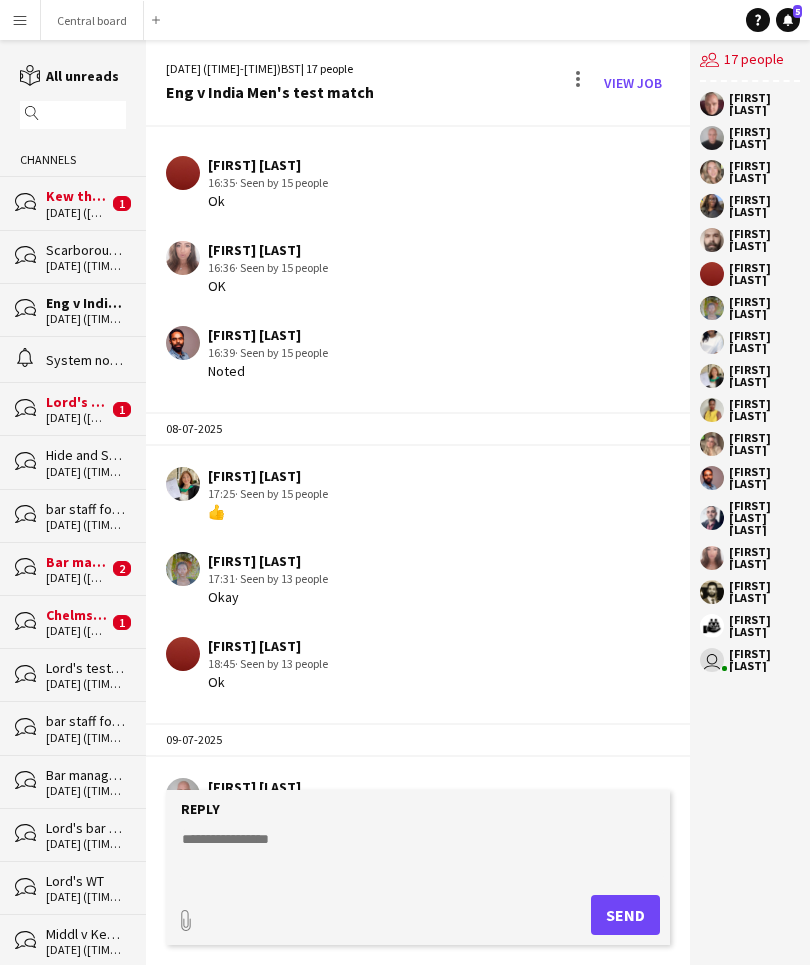 click 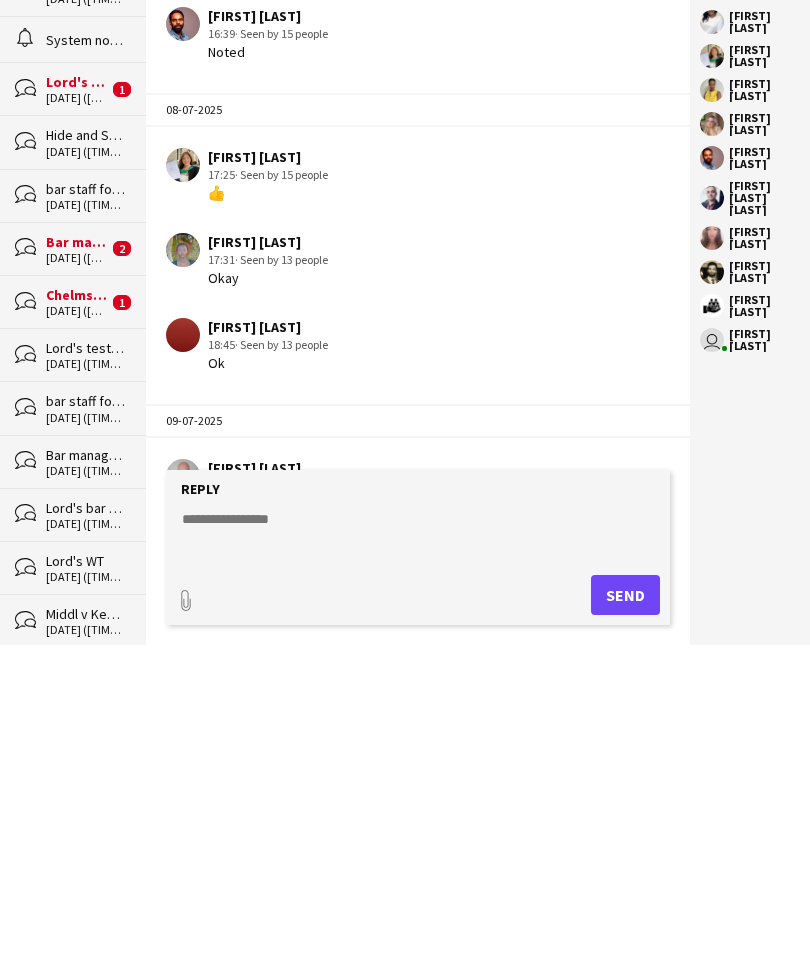 scroll, scrollTop: 64, scrollLeft: 0, axis: vertical 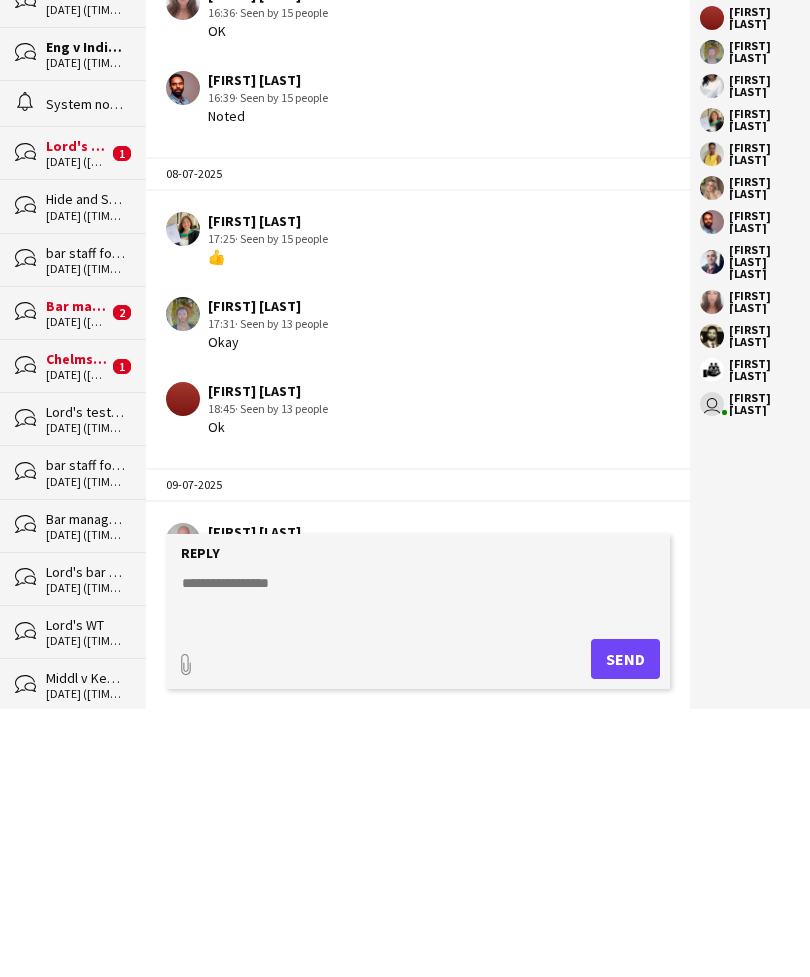 click on "paperclip
Send" 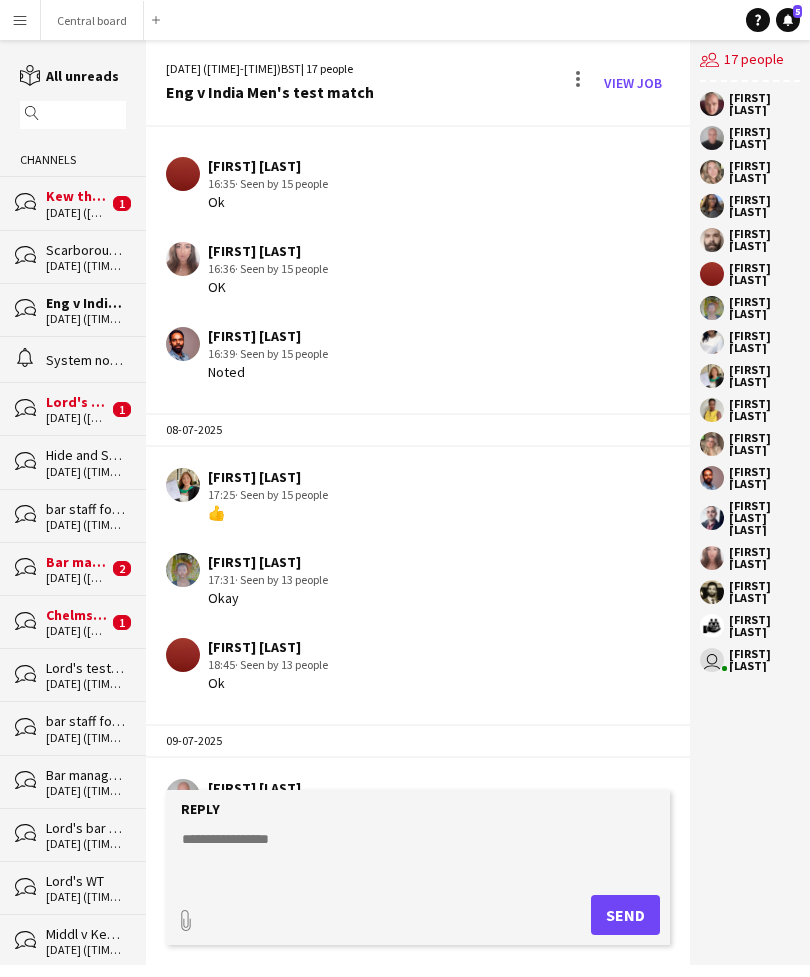 click 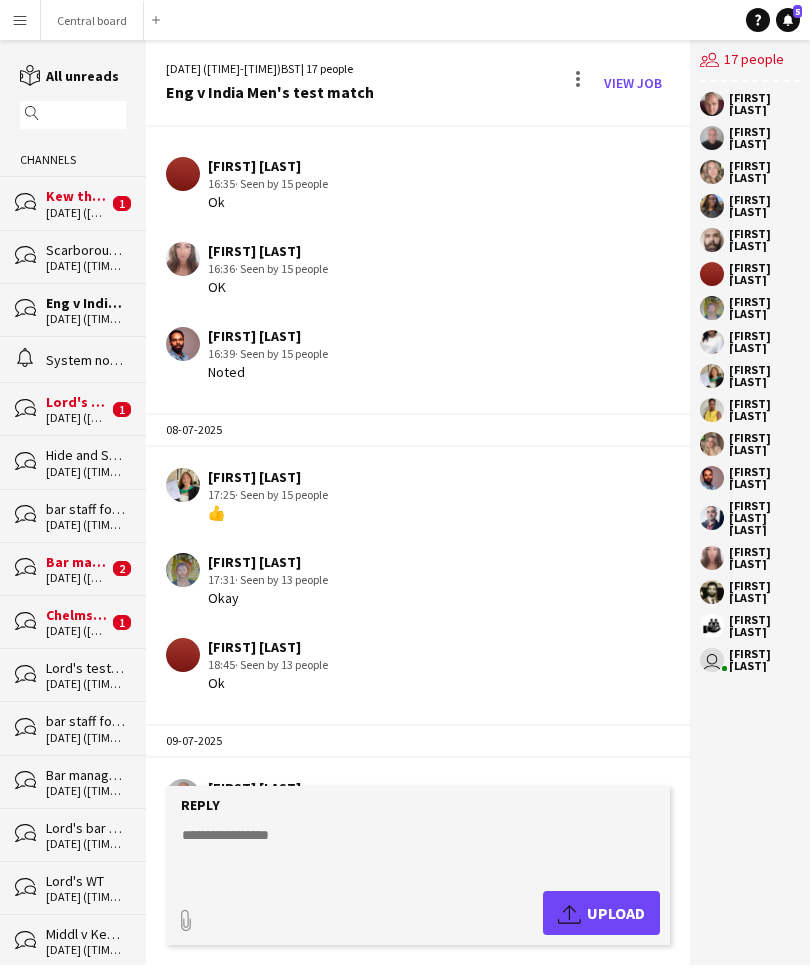 click on "Upload" 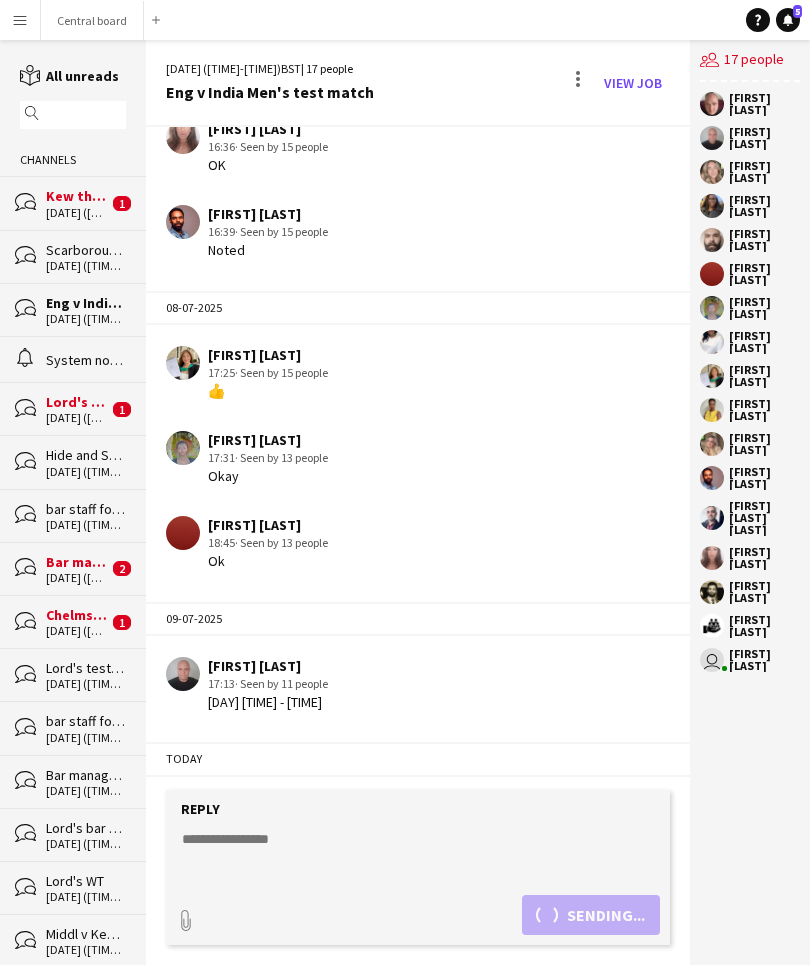 scroll, scrollTop: 493, scrollLeft: 0, axis: vertical 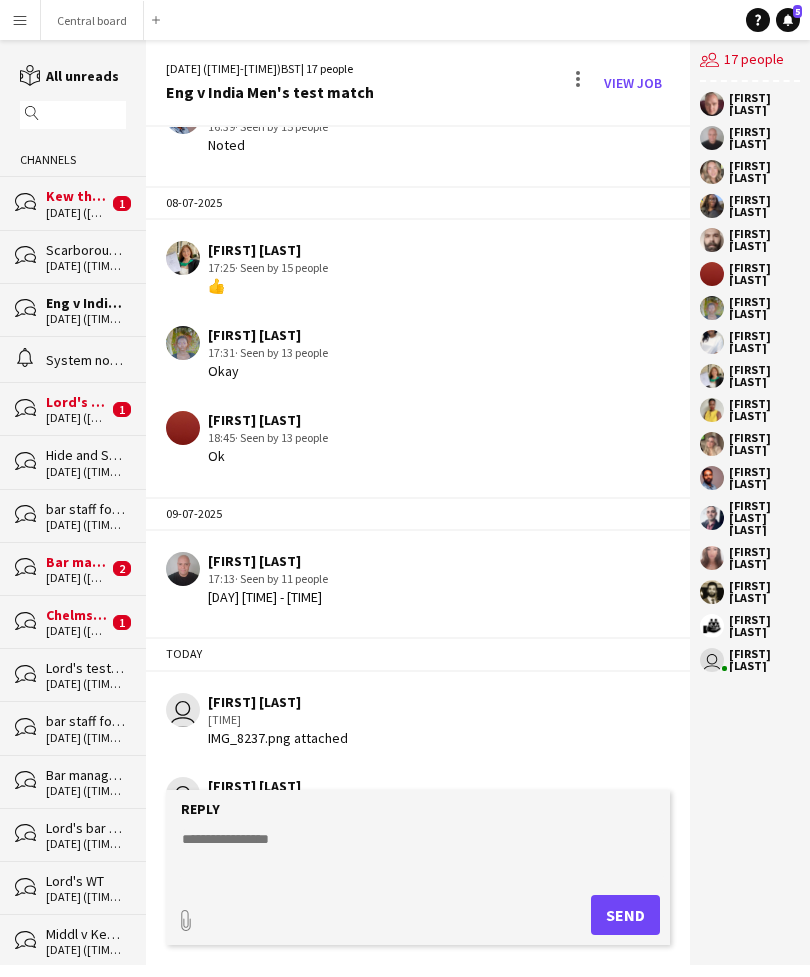 click 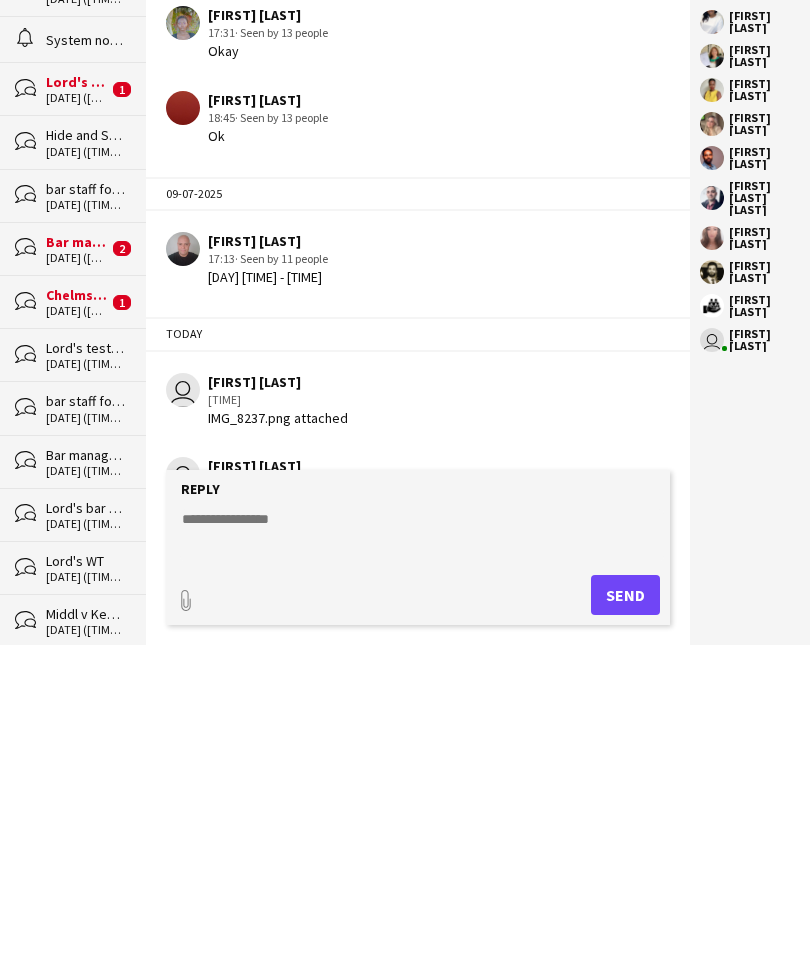 scroll, scrollTop: 64, scrollLeft: 0, axis: vertical 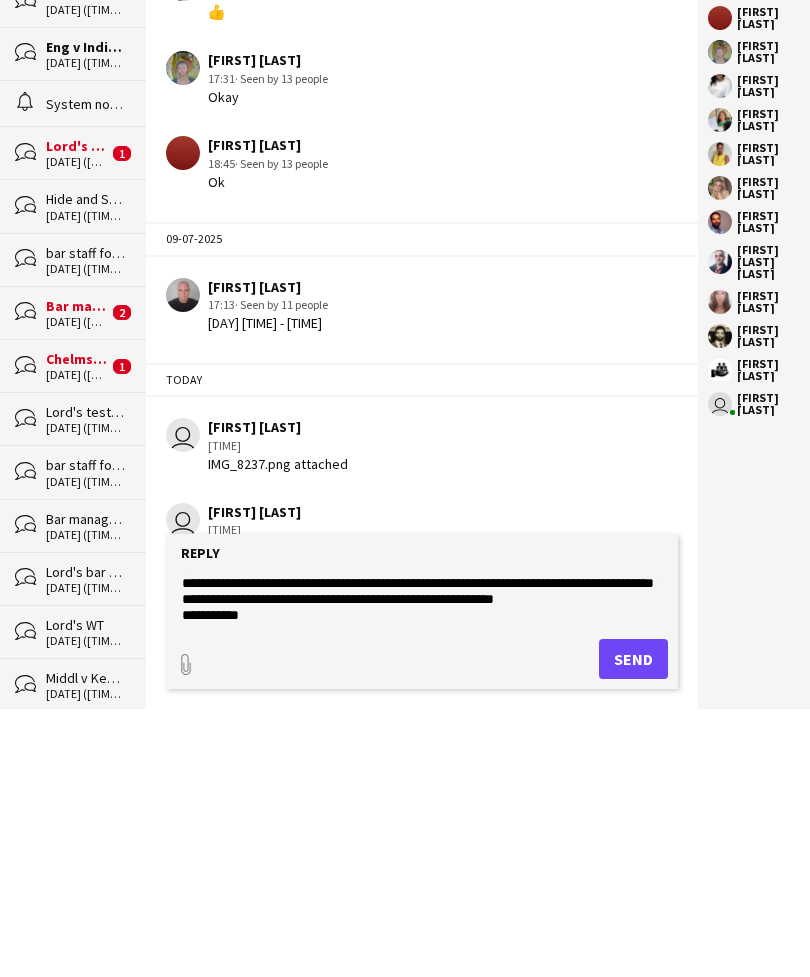 type on "**********" 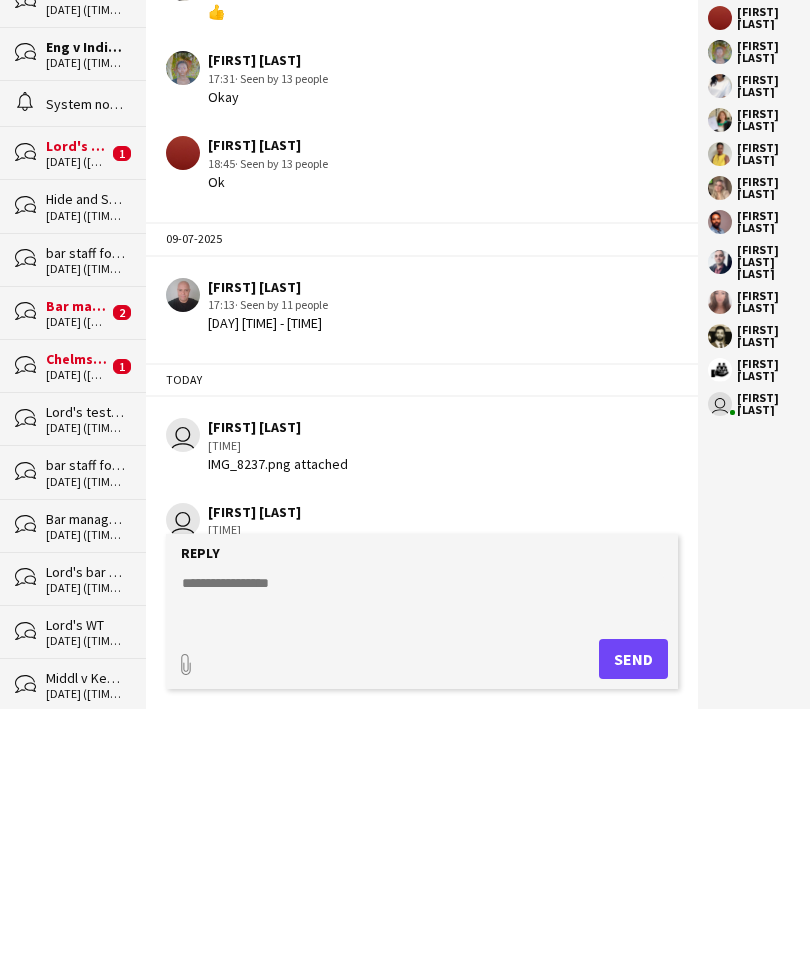 scroll, scrollTop: 0, scrollLeft: 0, axis: both 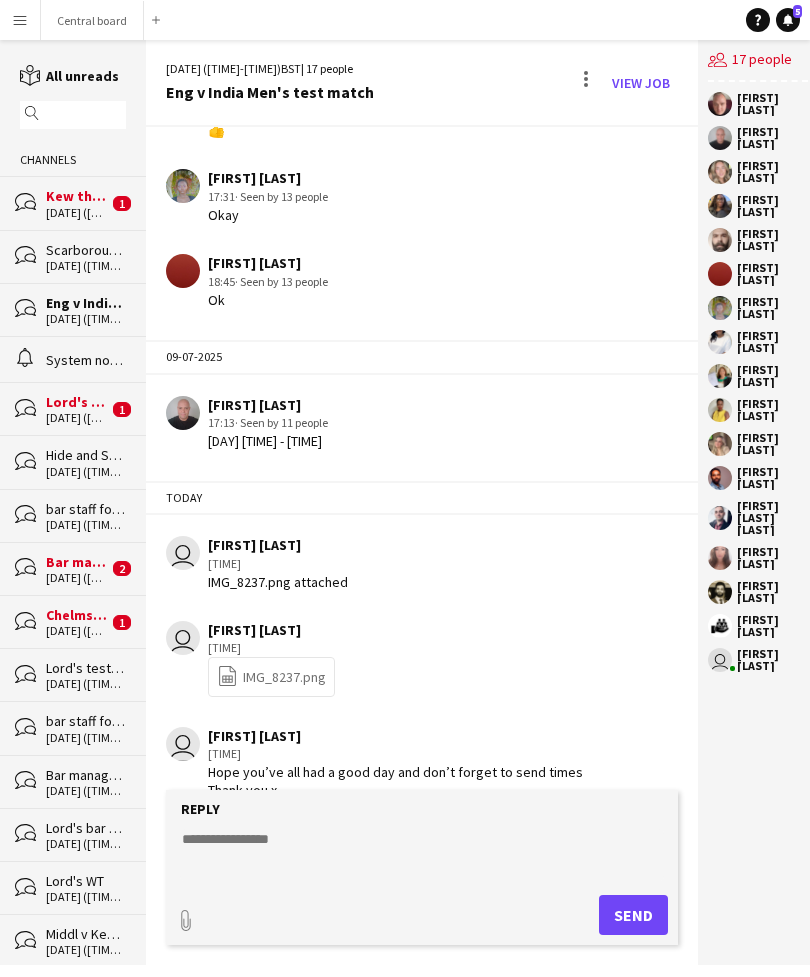click on "Central board
Close" at bounding box center [92, 20] 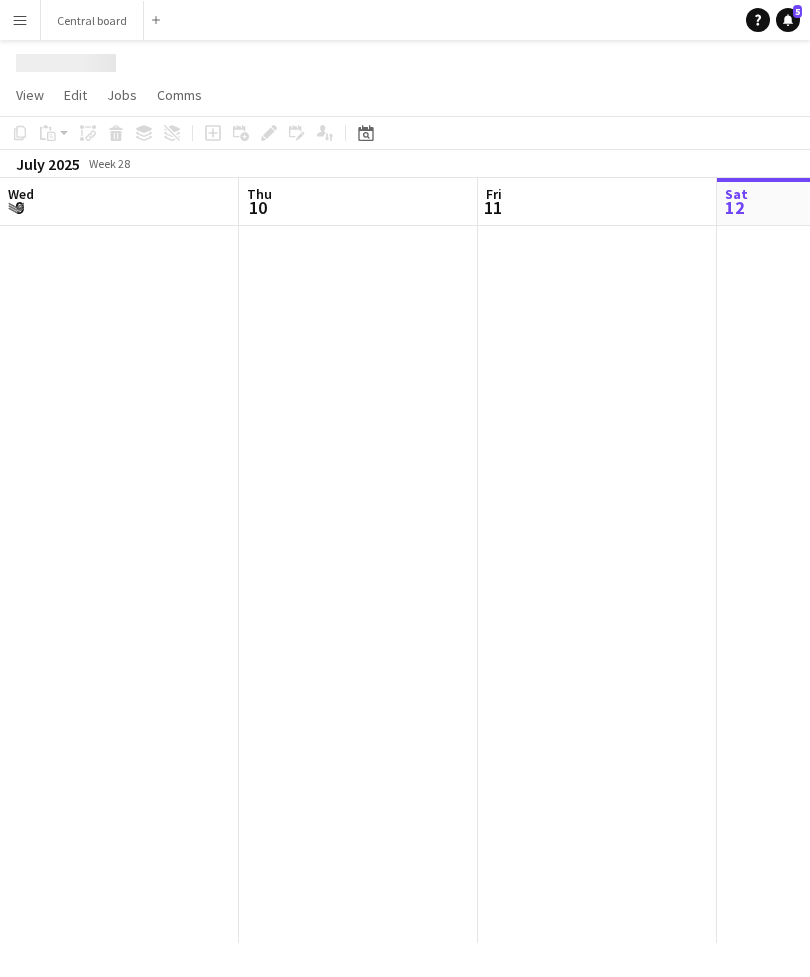 scroll, scrollTop: 0, scrollLeft: 478, axis: horizontal 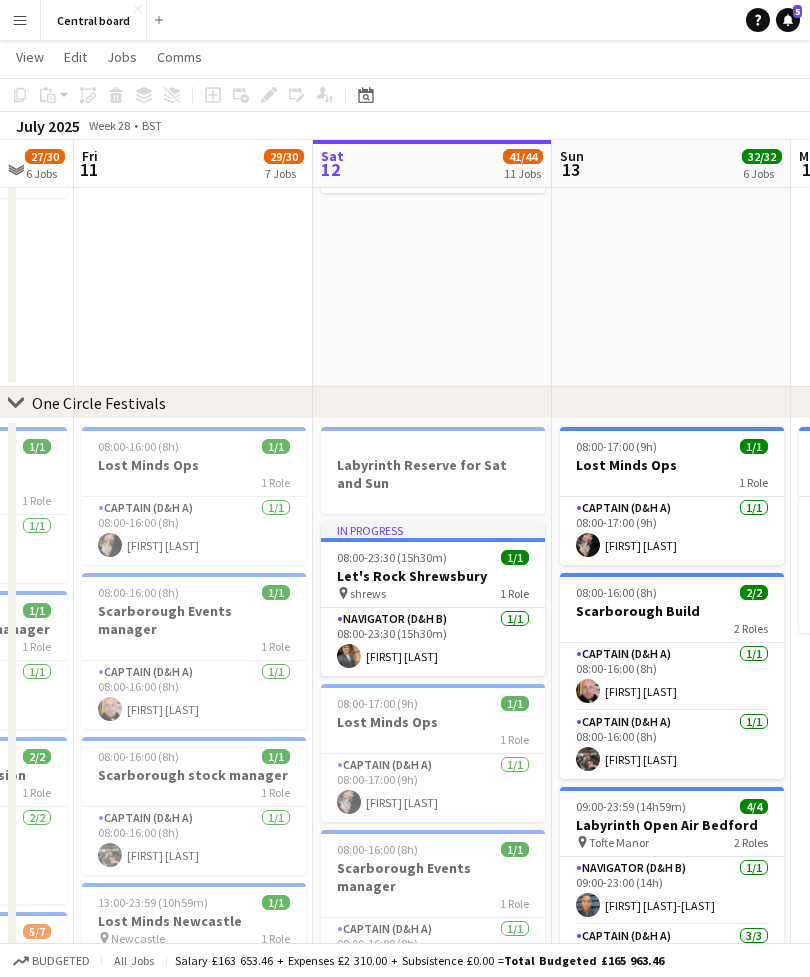 click on "Menu" at bounding box center [20, 20] 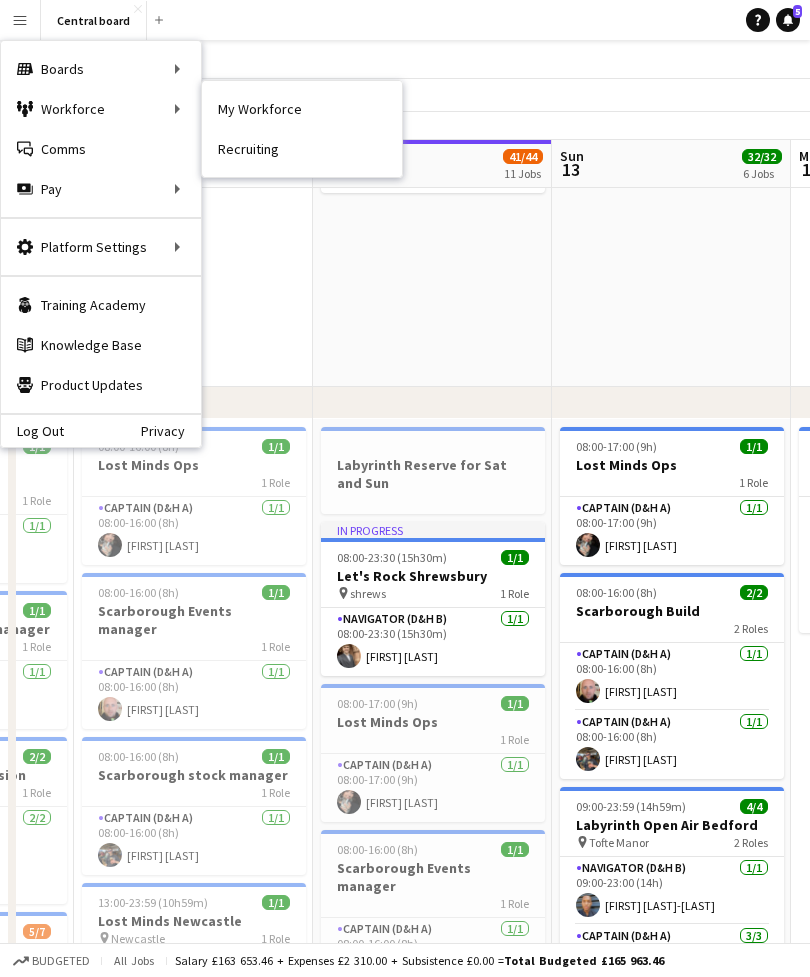 click on "My Workforce" at bounding box center [302, 109] 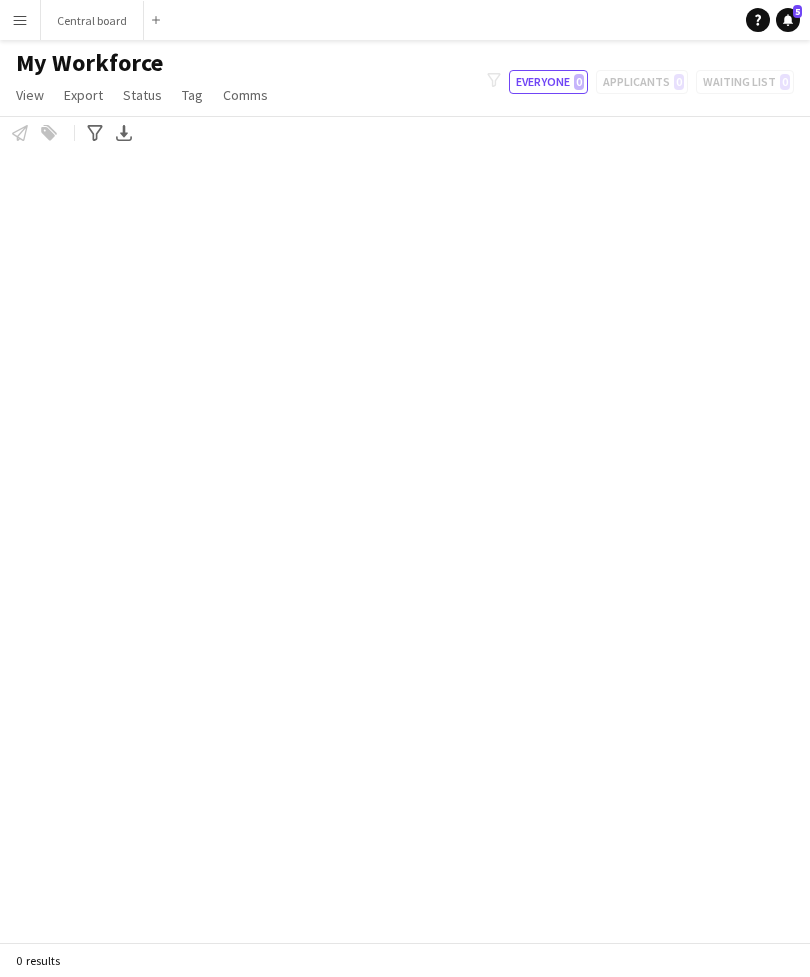 scroll, scrollTop: 0, scrollLeft: 0, axis: both 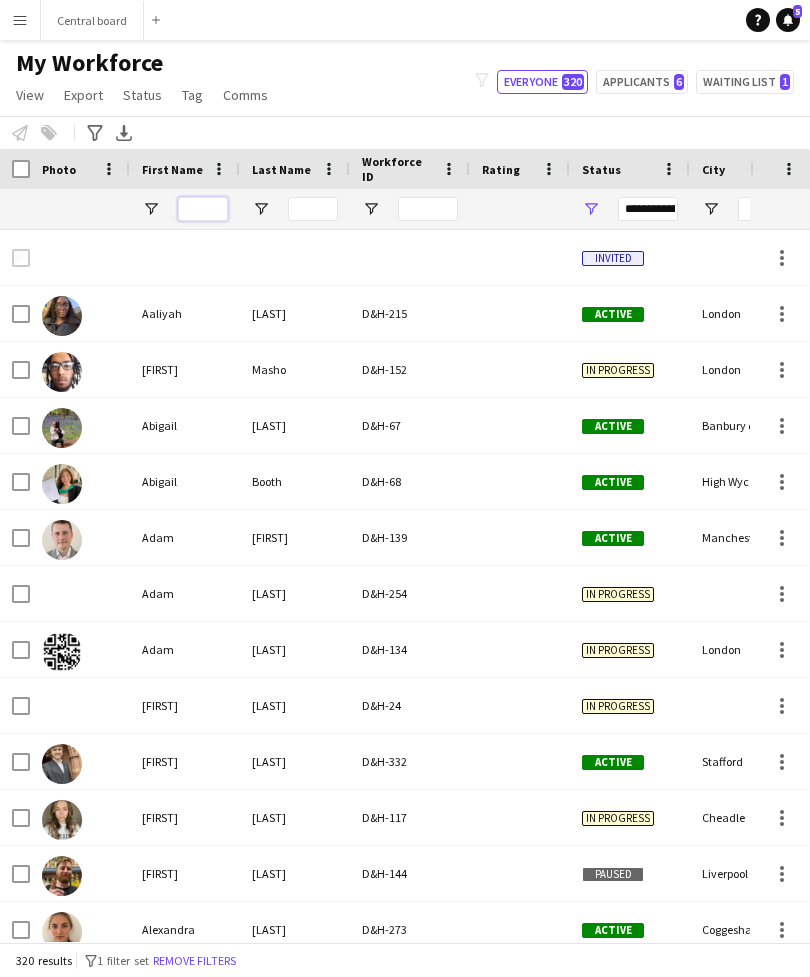 click at bounding box center (203, 209) 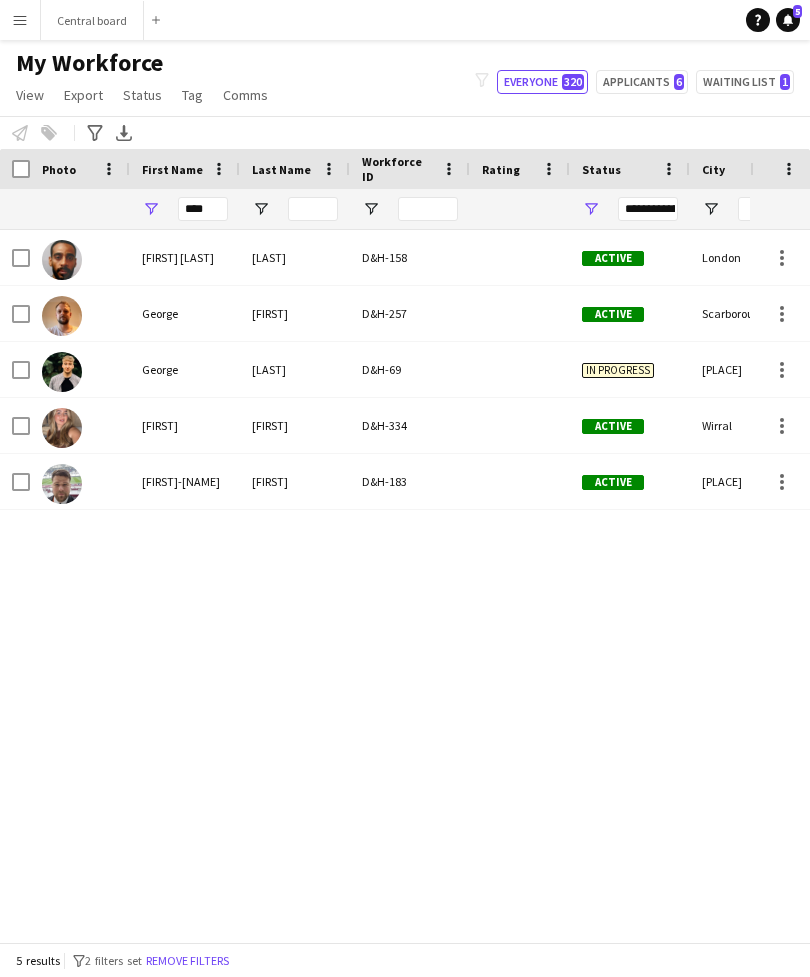 click on "[FIRST]" at bounding box center [185, 425] 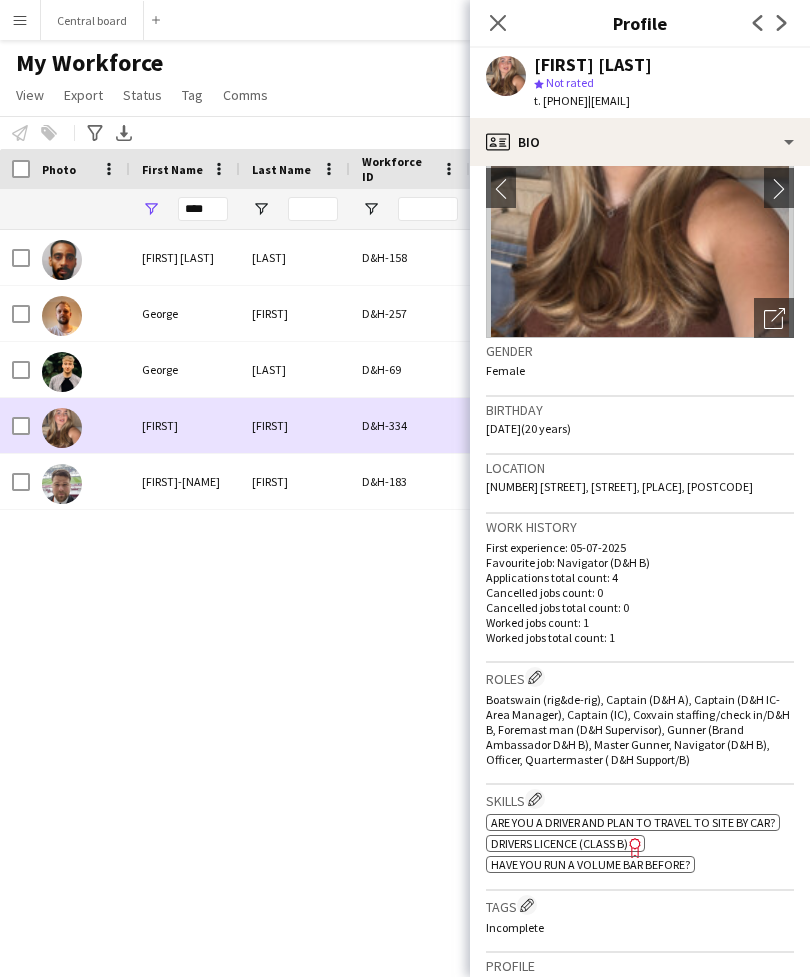 scroll, scrollTop: 148, scrollLeft: 0, axis: vertical 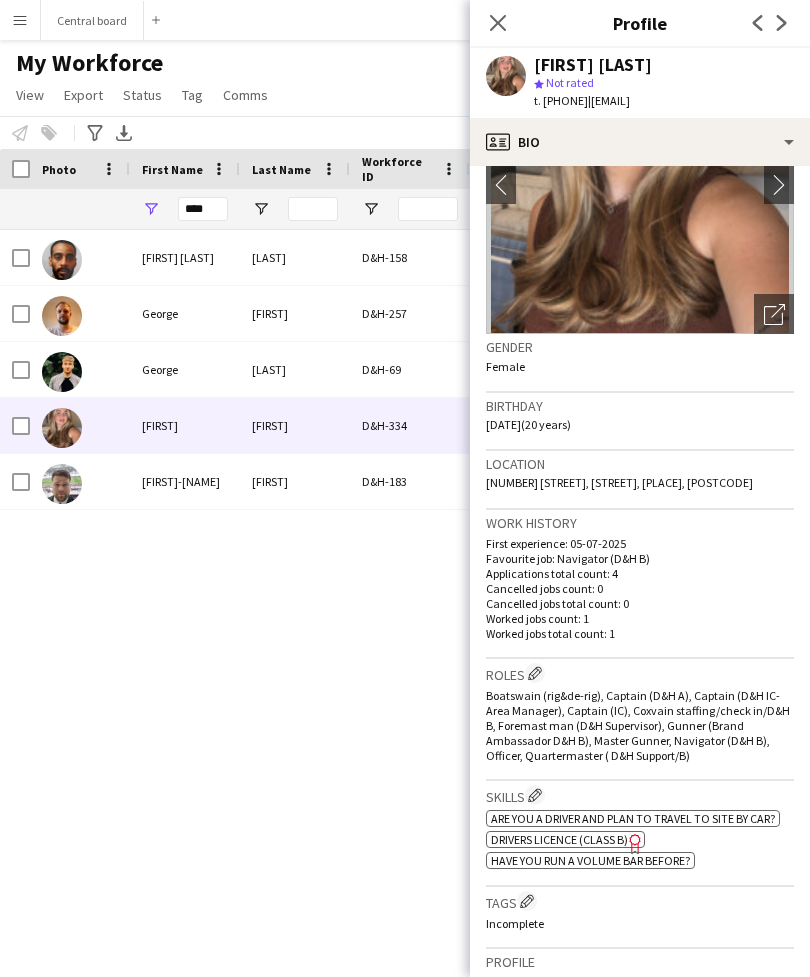click on "[FIRST] [LAST]  [LAST]-[ID] Active [PLACE] [DATE] [TIME]
[FIRST] [LAST] [ID] Active [PLACE] [DATE] [TIME]
[FIRST] [LAST] [ID] In progress [PLACE] [DATE]
[FIRST]  [LAST]  [ID] Active [PLACE] [DATE] [TIME]
[FIRST]" at bounding box center (375, 586) 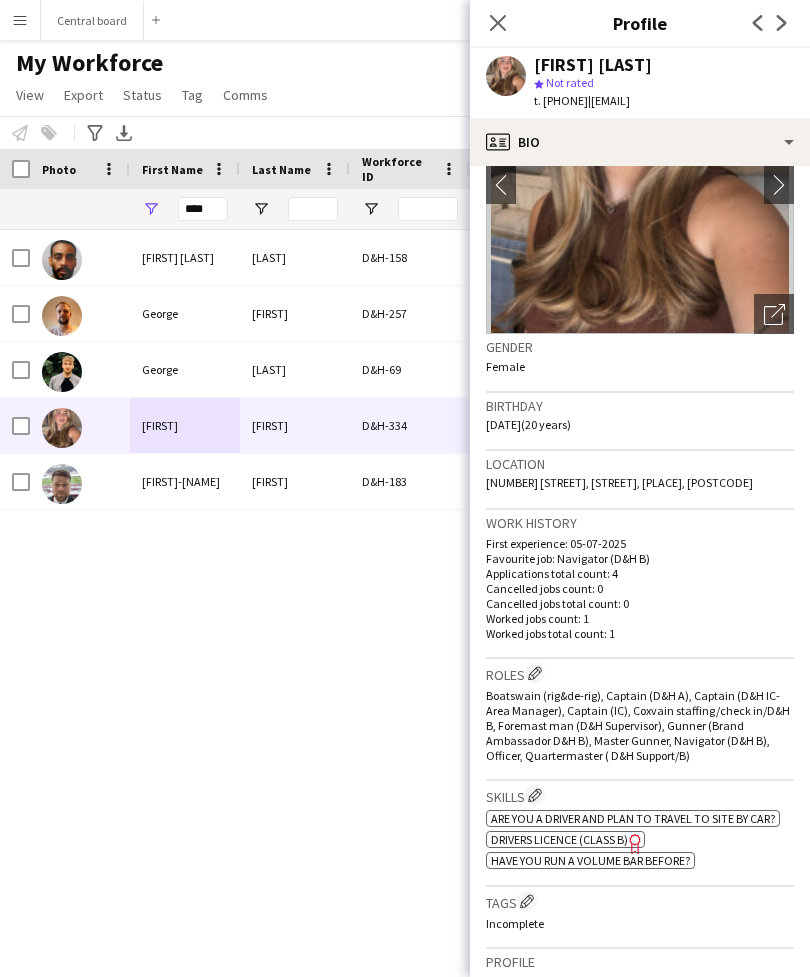 click on "Close pop-in" 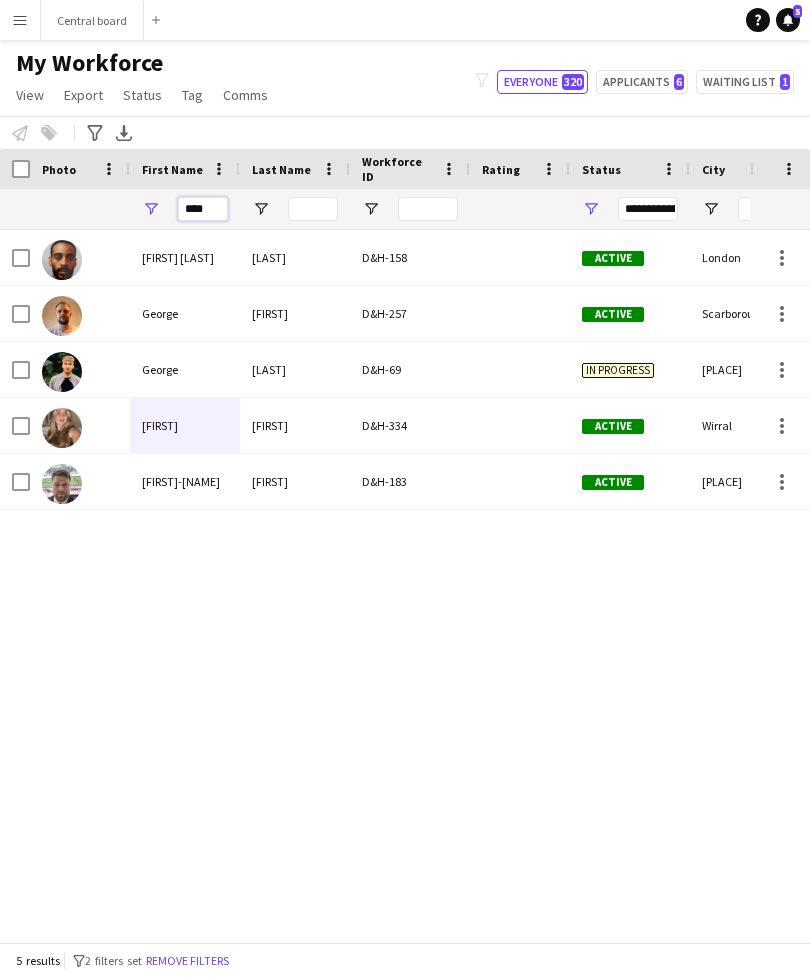 click on "****" at bounding box center [203, 209] 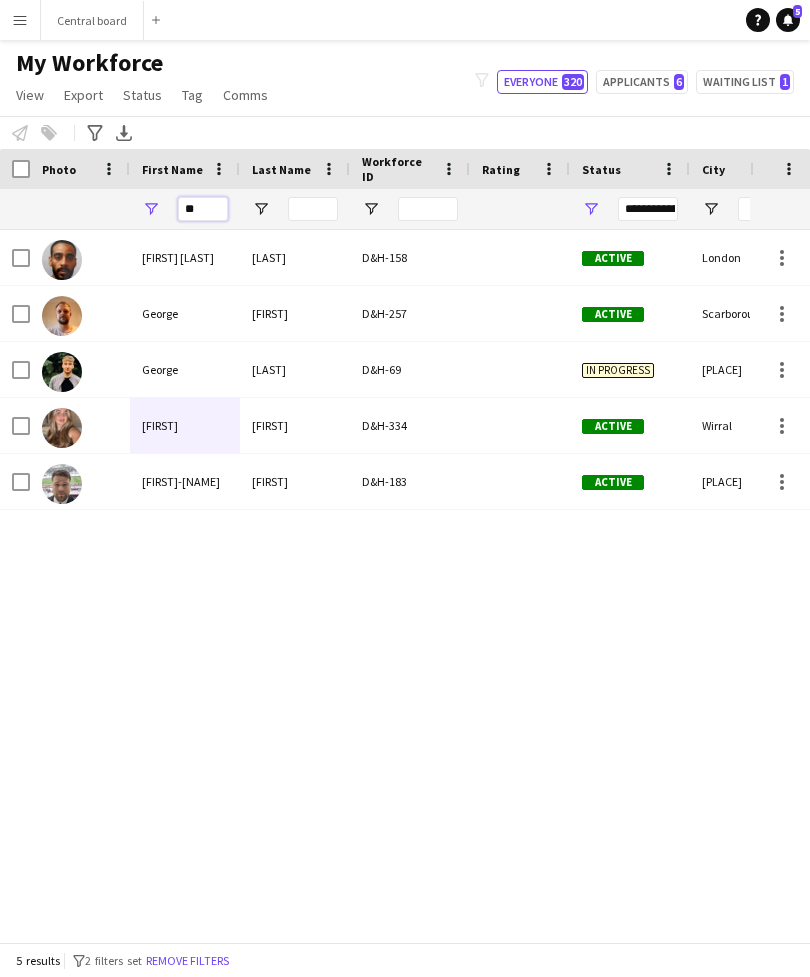 type on "*" 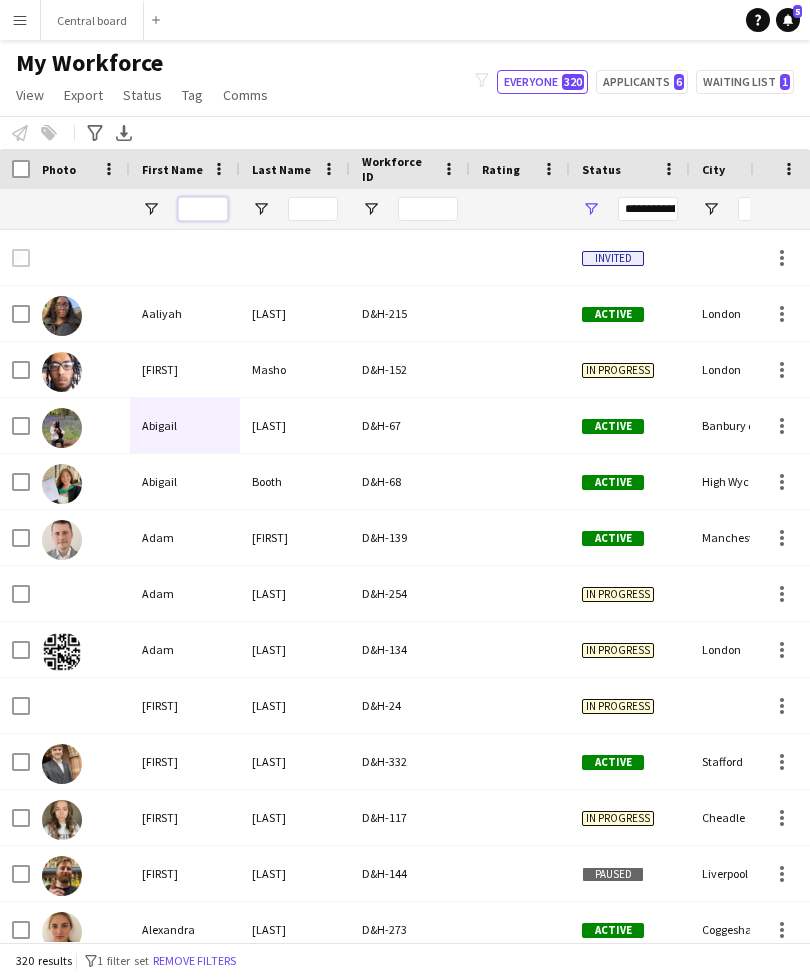 type 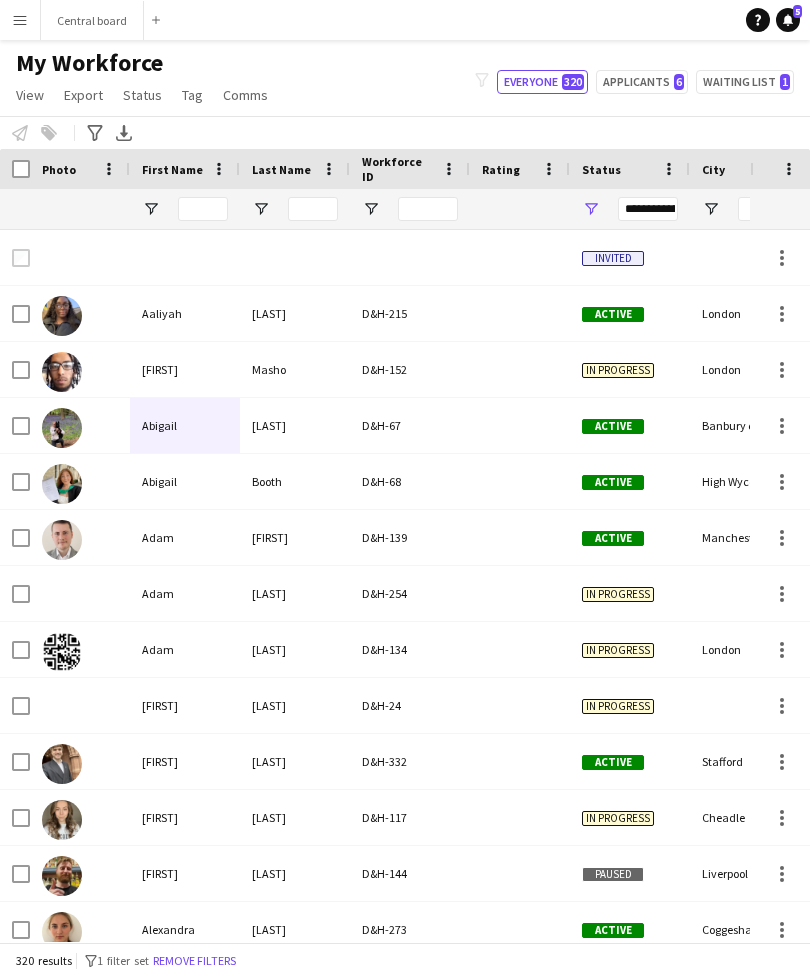 scroll, scrollTop: 0, scrollLeft: 79, axis: horizontal 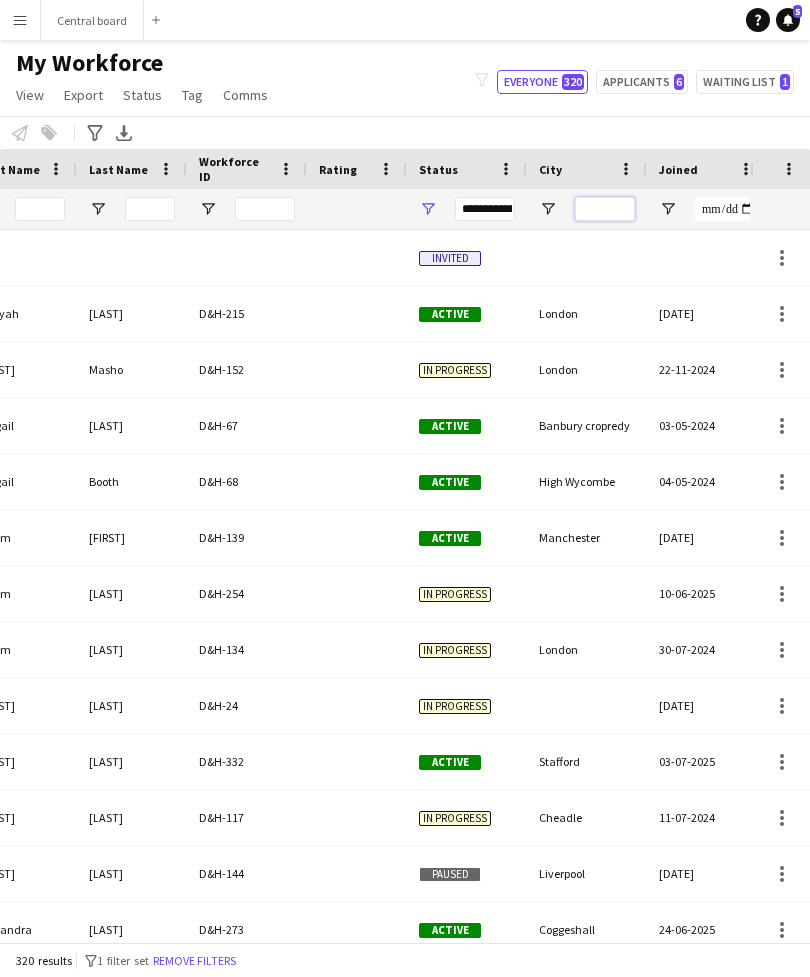 click at bounding box center (605, 209) 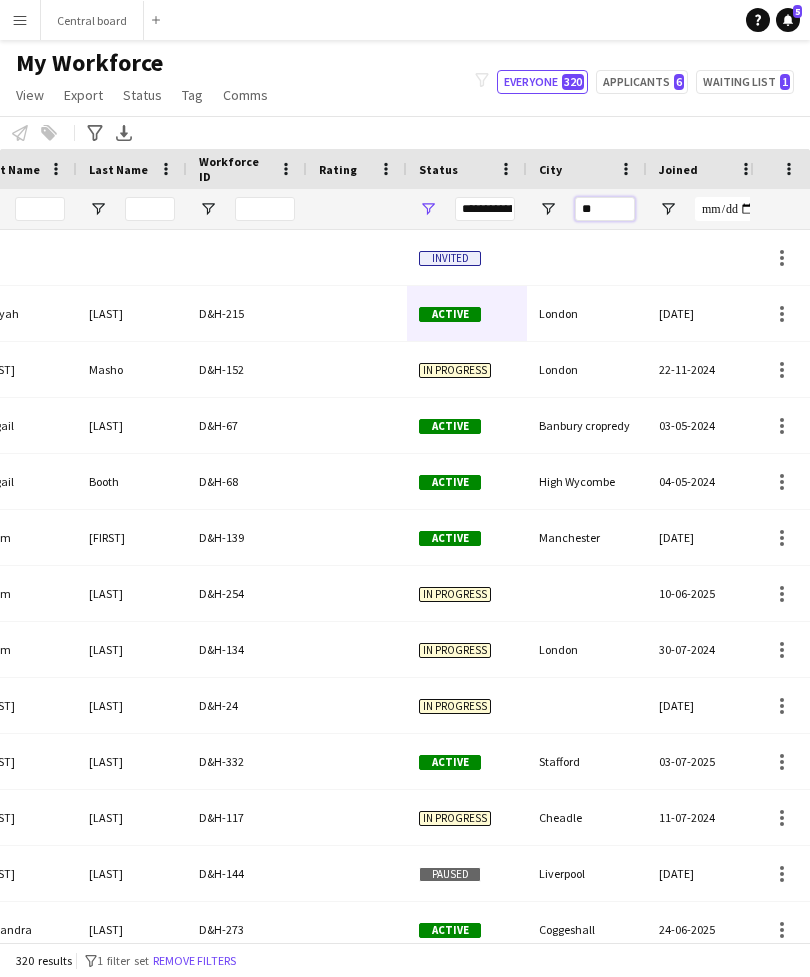 type on "***" 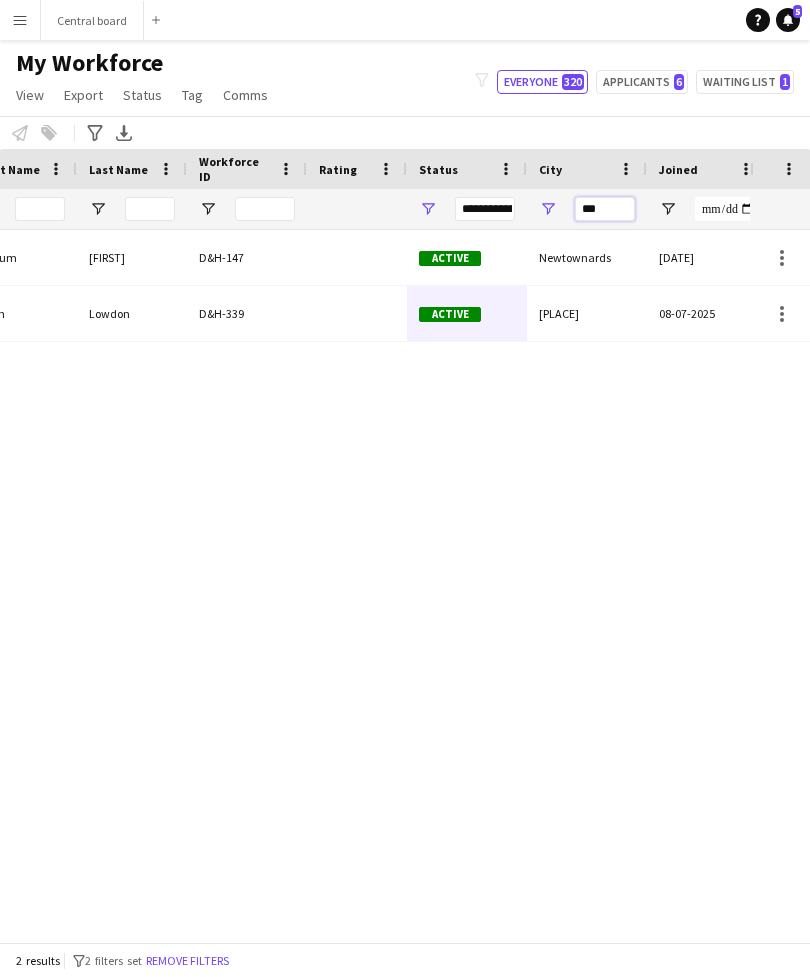 scroll, scrollTop: 0, scrollLeft: 96, axis: horizontal 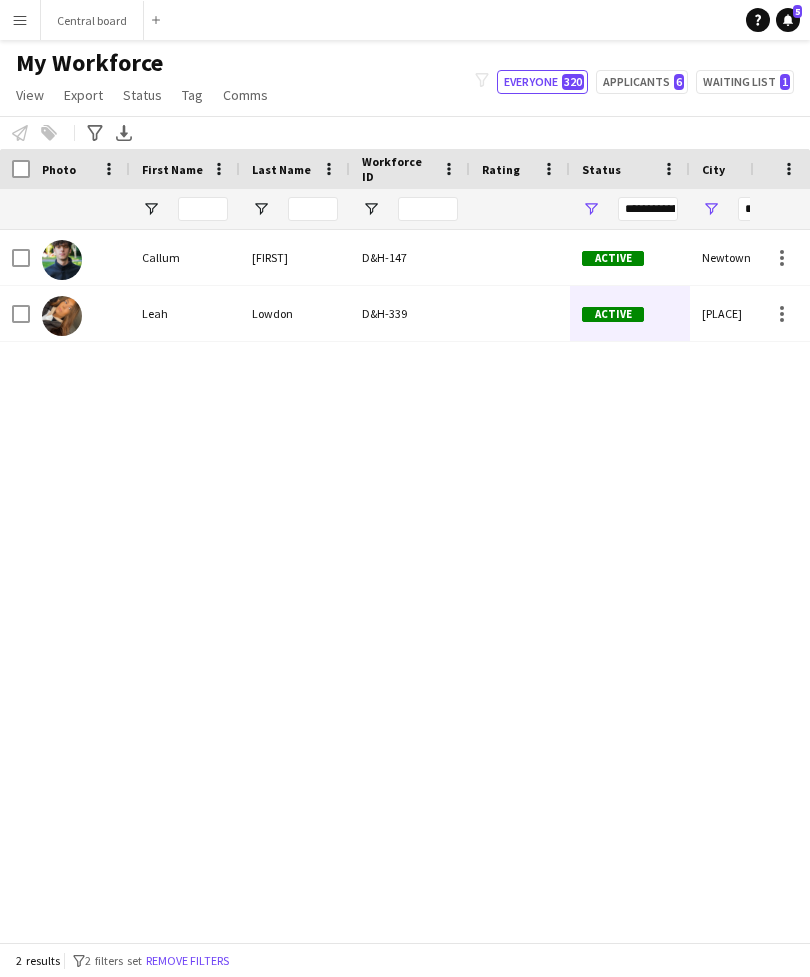 click on "Central board
Close" at bounding box center [92, 20] 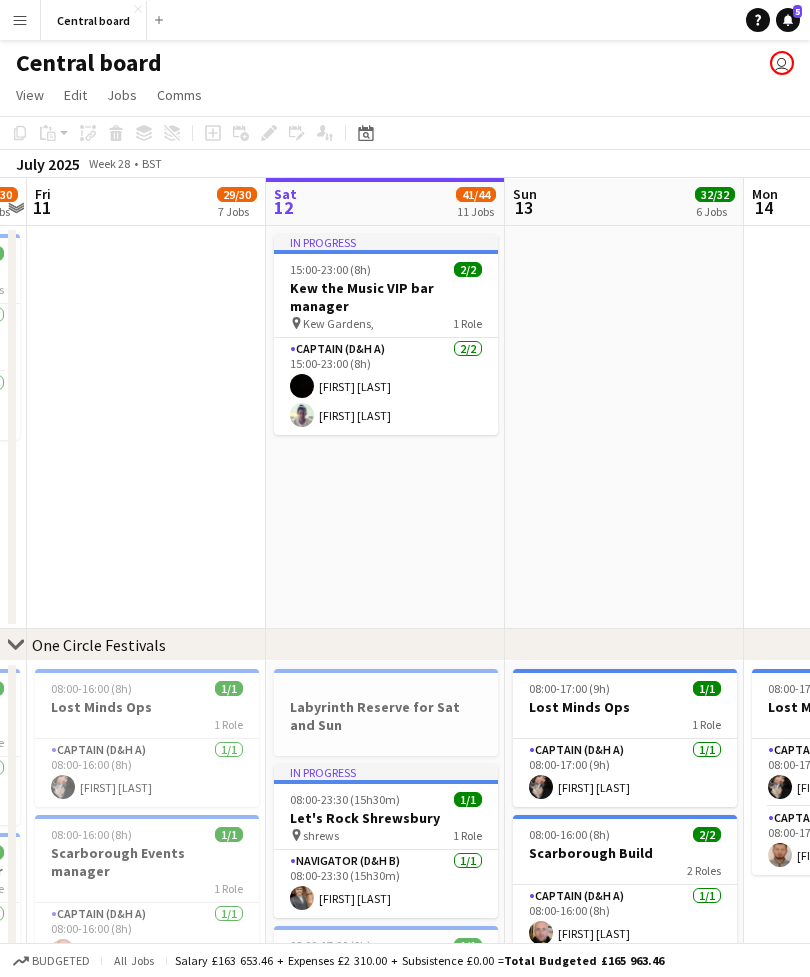 scroll, scrollTop: 0, scrollLeft: 436, axis: horizontal 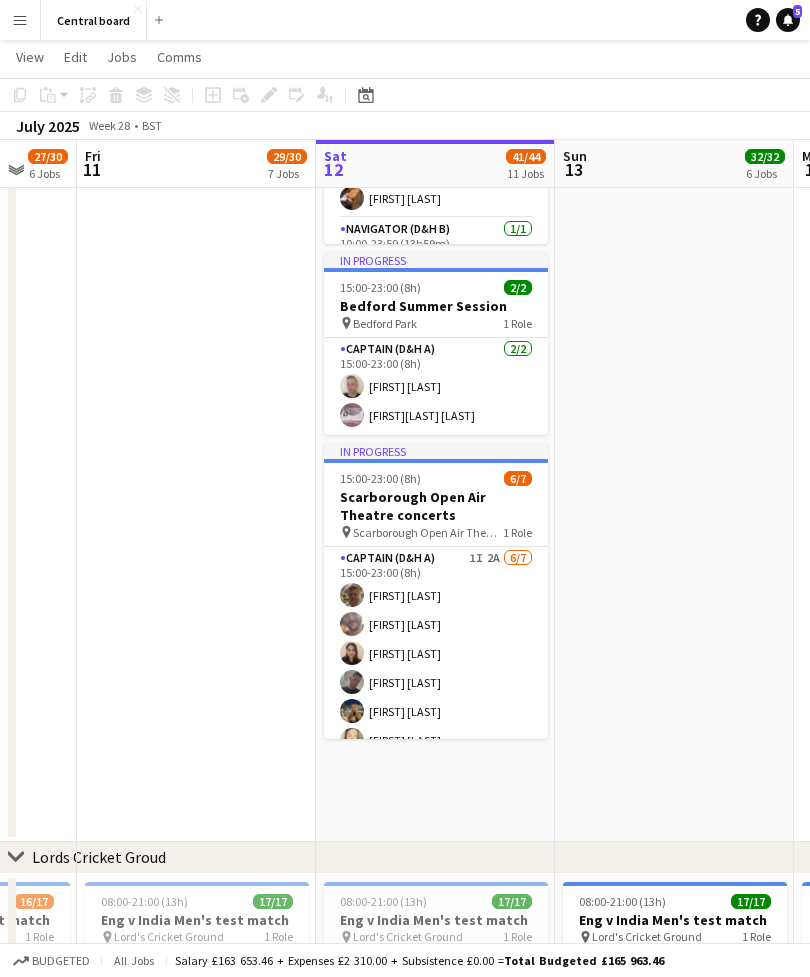 click on "[ROLE] ([ID])   [NUMBER]A   [NUMBER]A   [NUMBER]/[NUMBER]   [TIME]-[TIME] ([TIME])
[FIRST] [LAST] [FIRST] [LAST] [FIRST] [LAST] [FIRST] [LAST] [FIRST] [LAST]
single-neutral-actions" at bounding box center [436, 668] 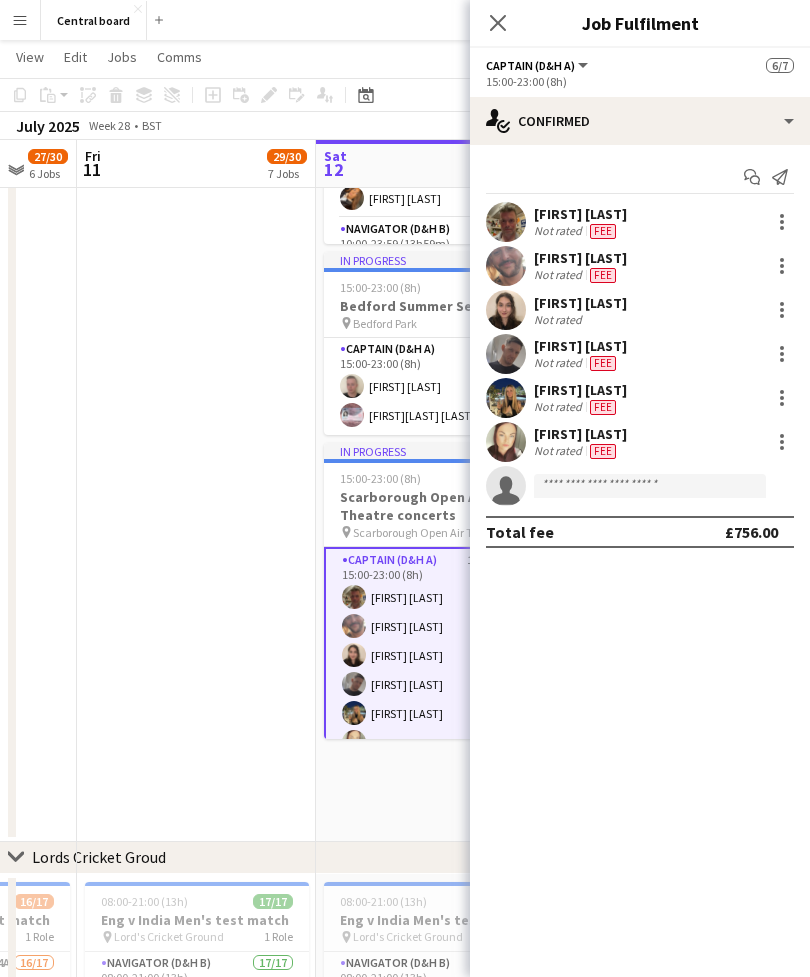 click on "Start chat" at bounding box center (752, 177) 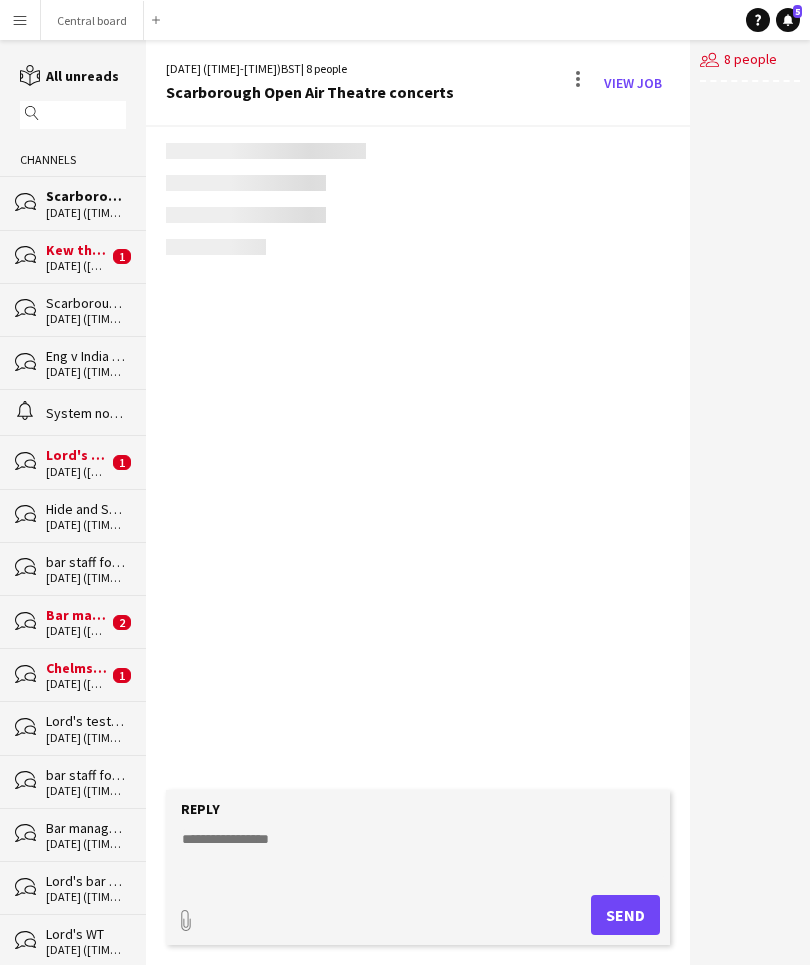 scroll, scrollTop: 0, scrollLeft: 0, axis: both 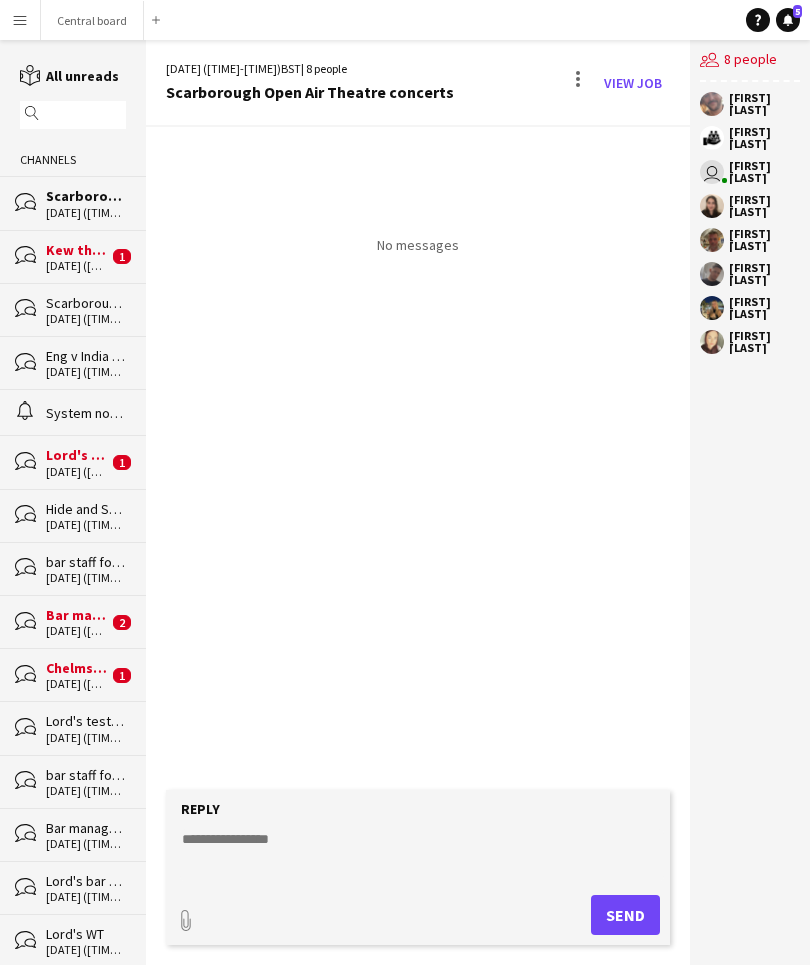 click 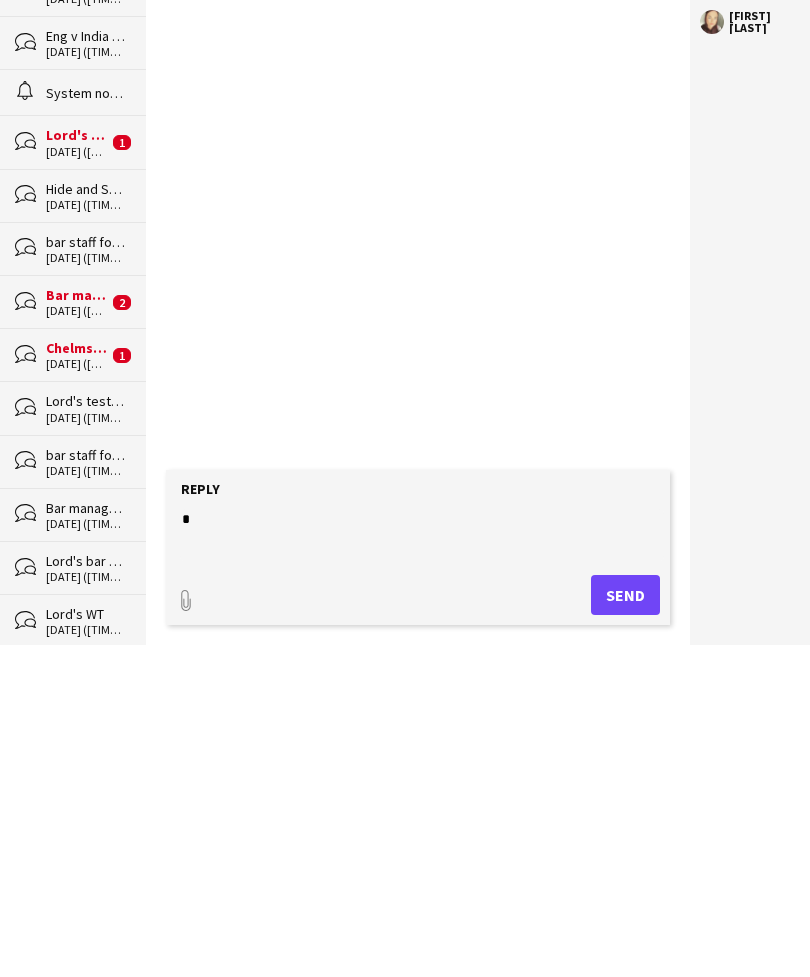 scroll, scrollTop: 64, scrollLeft: 0, axis: vertical 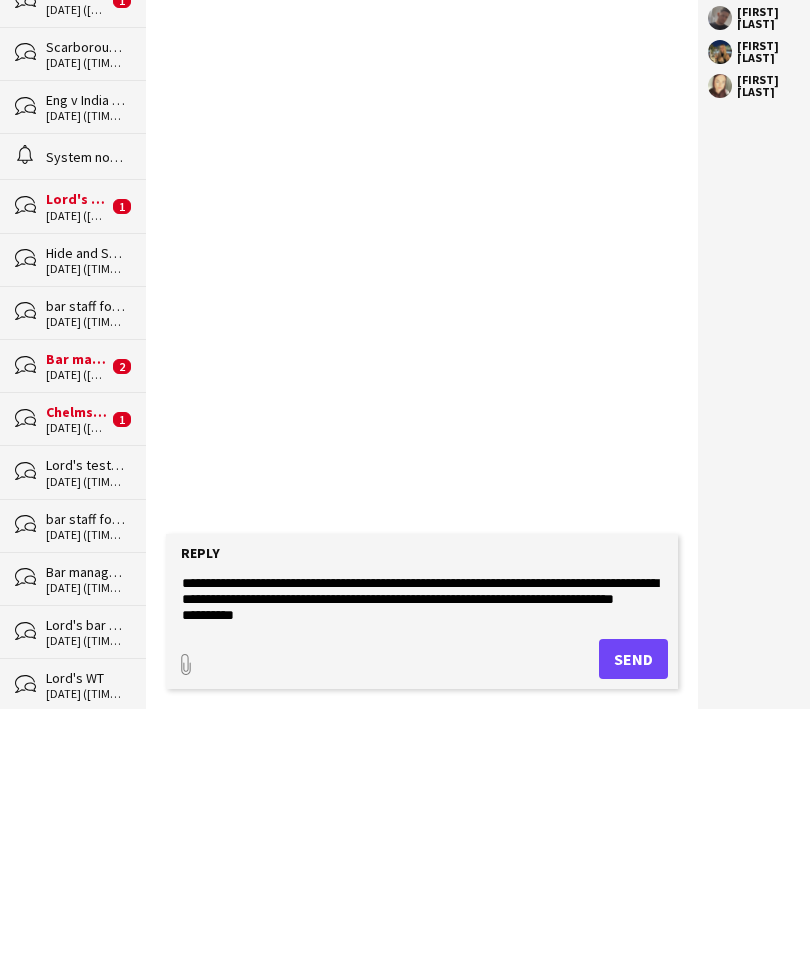 type on "**********" 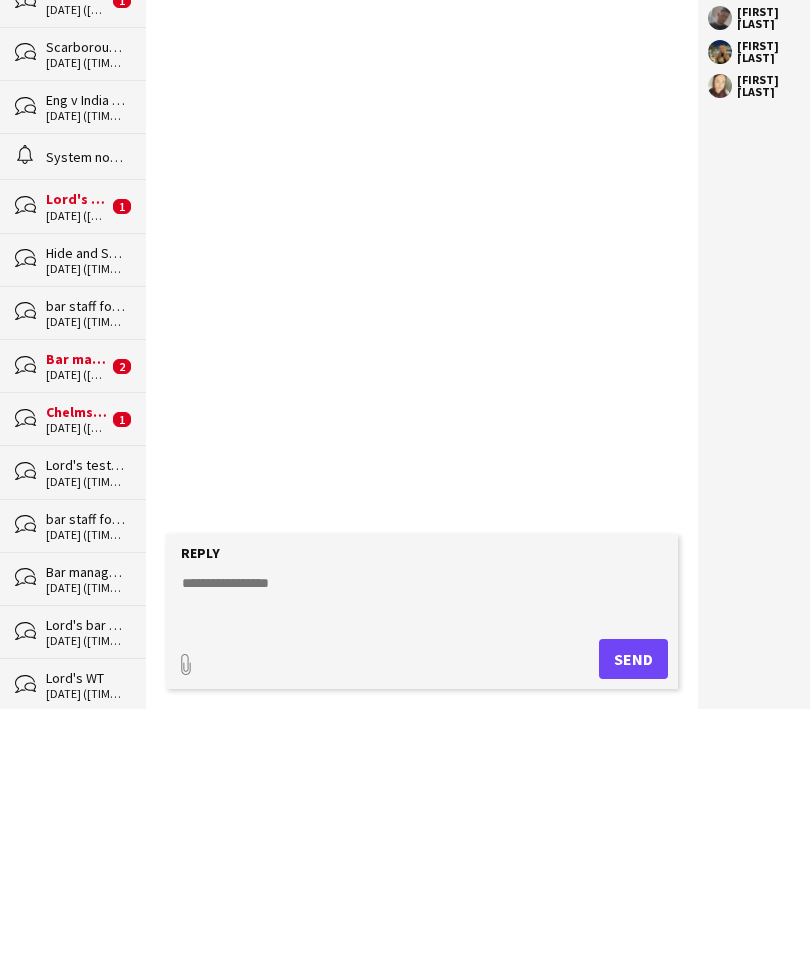 scroll, scrollTop: 0, scrollLeft: 0, axis: both 